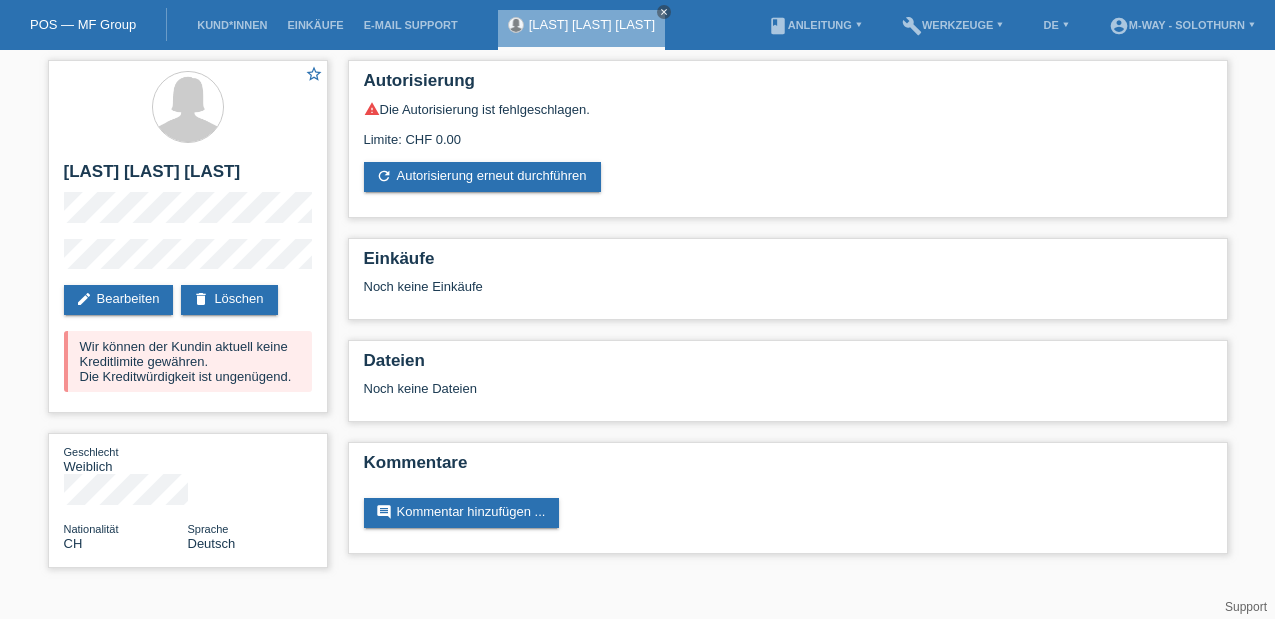scroll, scrollTop: 0, scrollLeft: 0, axis: both 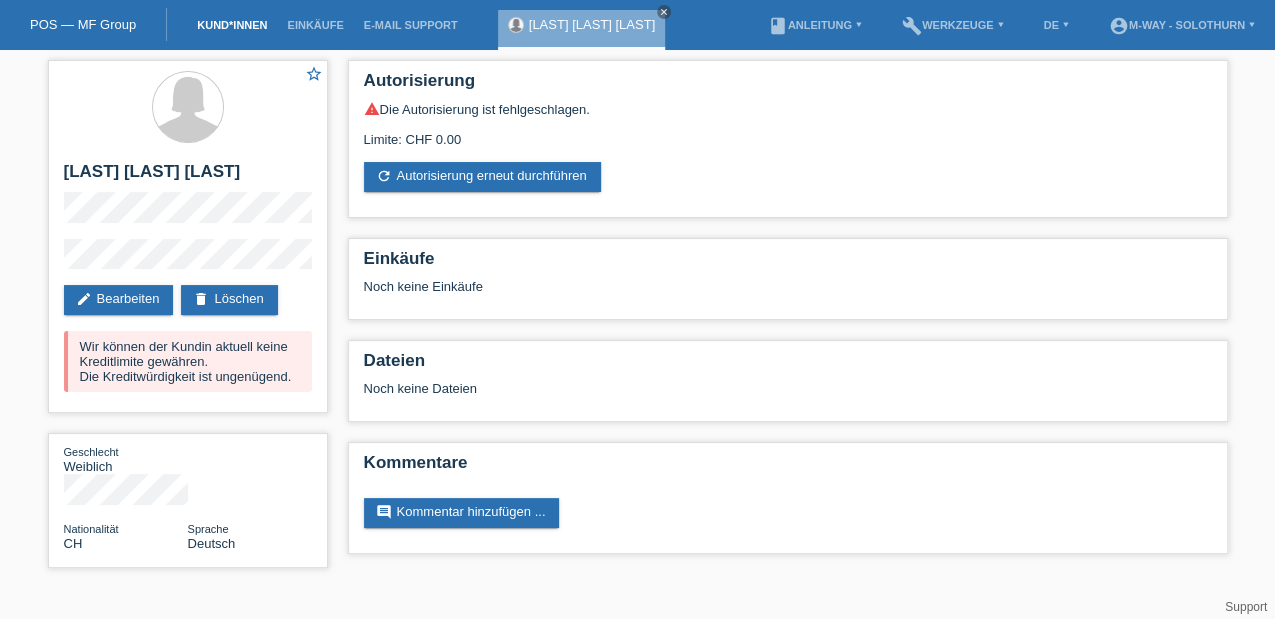 click on "Kund*innen" at bounding box center (232, 25) 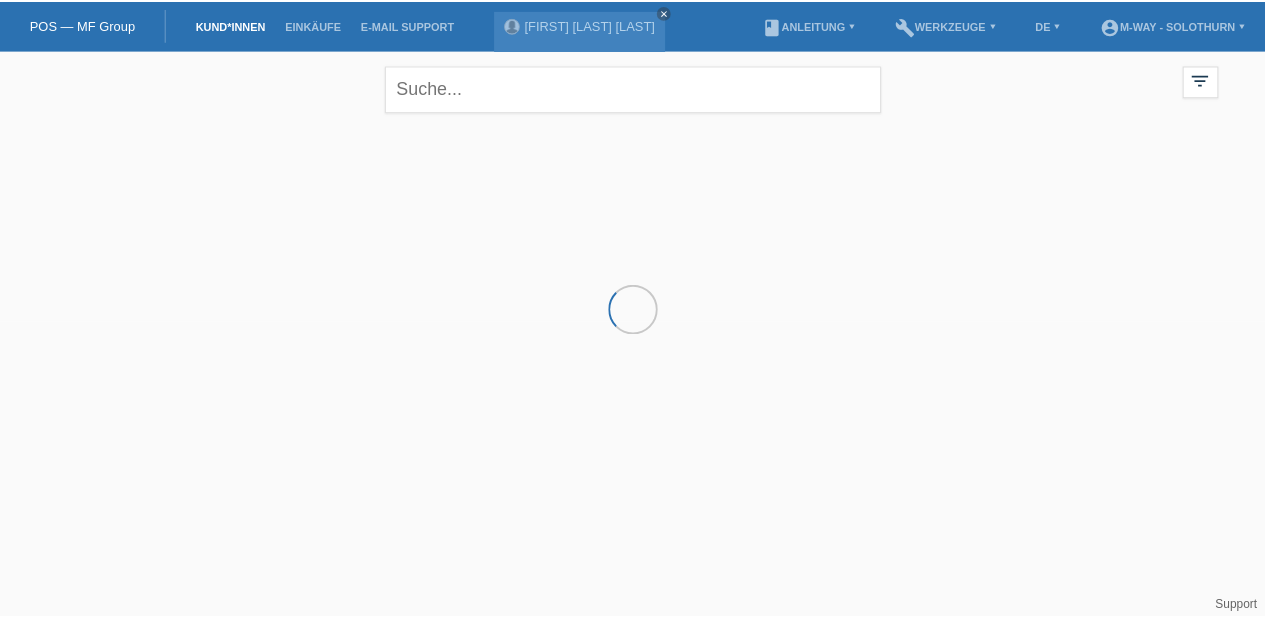 scroll, scrollTop: 0, scrollLeft: 0, axis: both 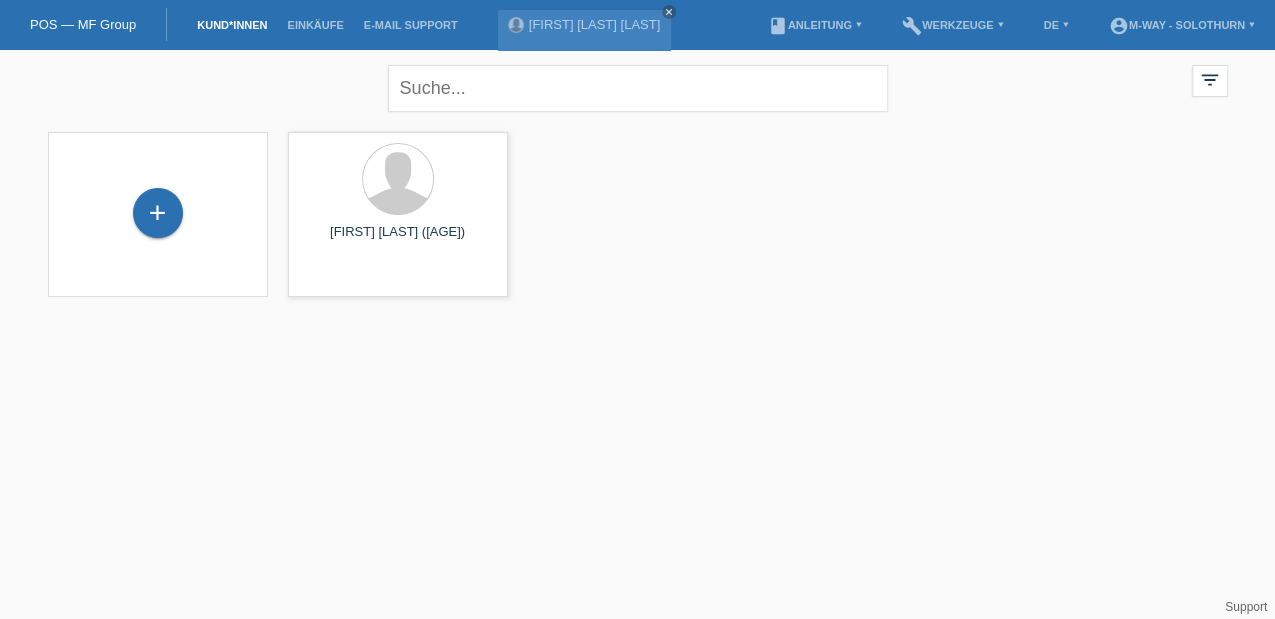 click on "Kund*innen" at bounding box center [232, 25] 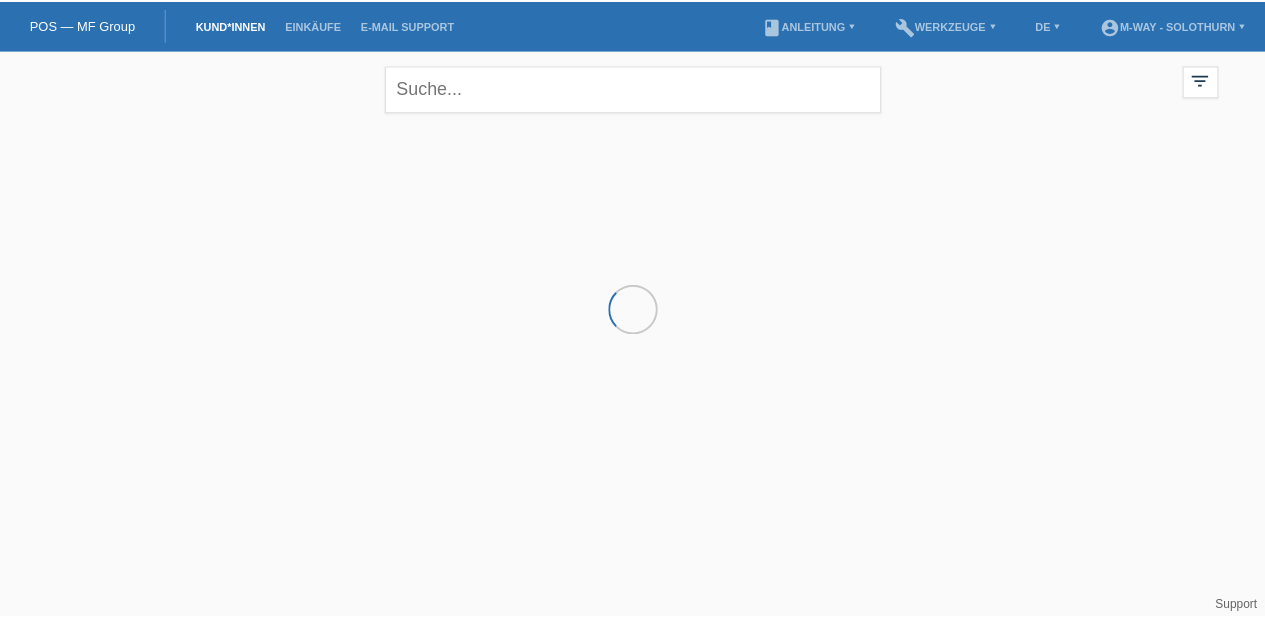 scroll, scrollTop: 0, scrollLeft: 0, axis: both 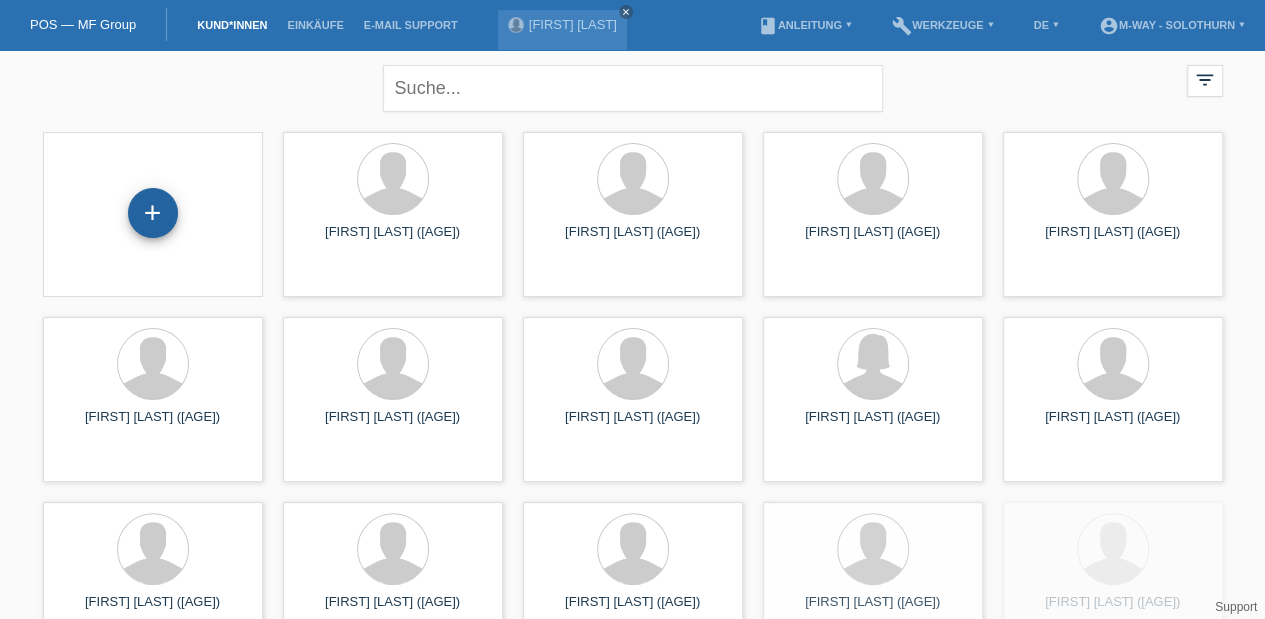 click on "+" at bounding box center [153, 213] 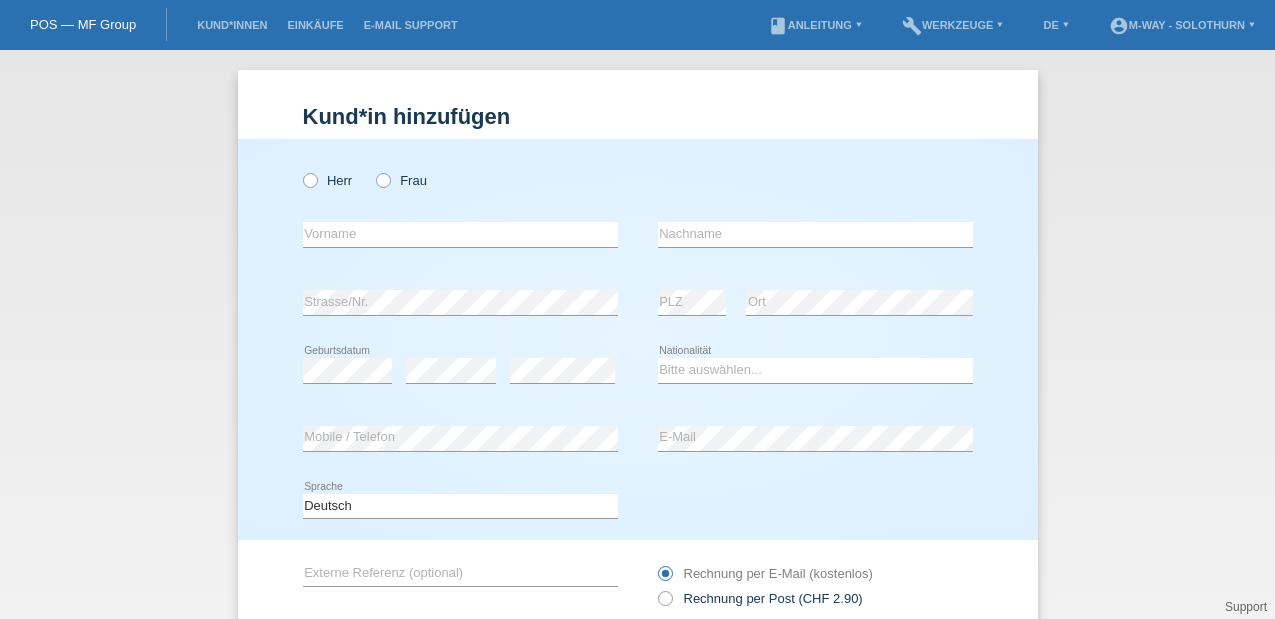 scroll, scrollTop: 0, scrollLeft: 0, axis: both 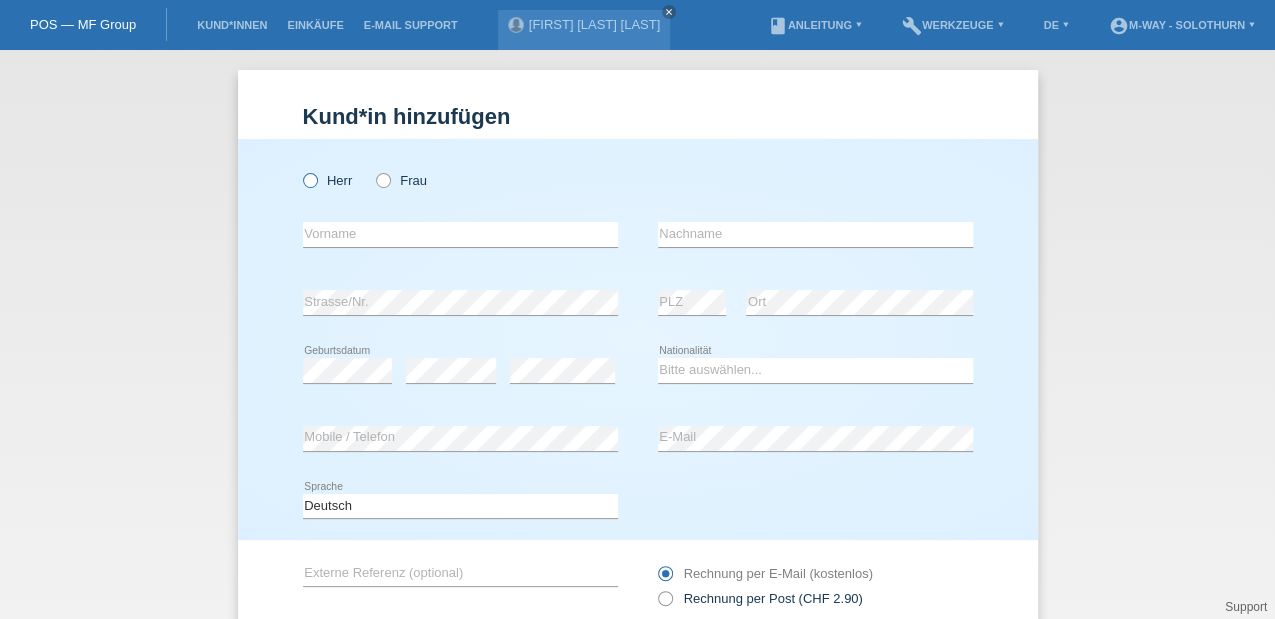 click at bounding box center [299, 170] 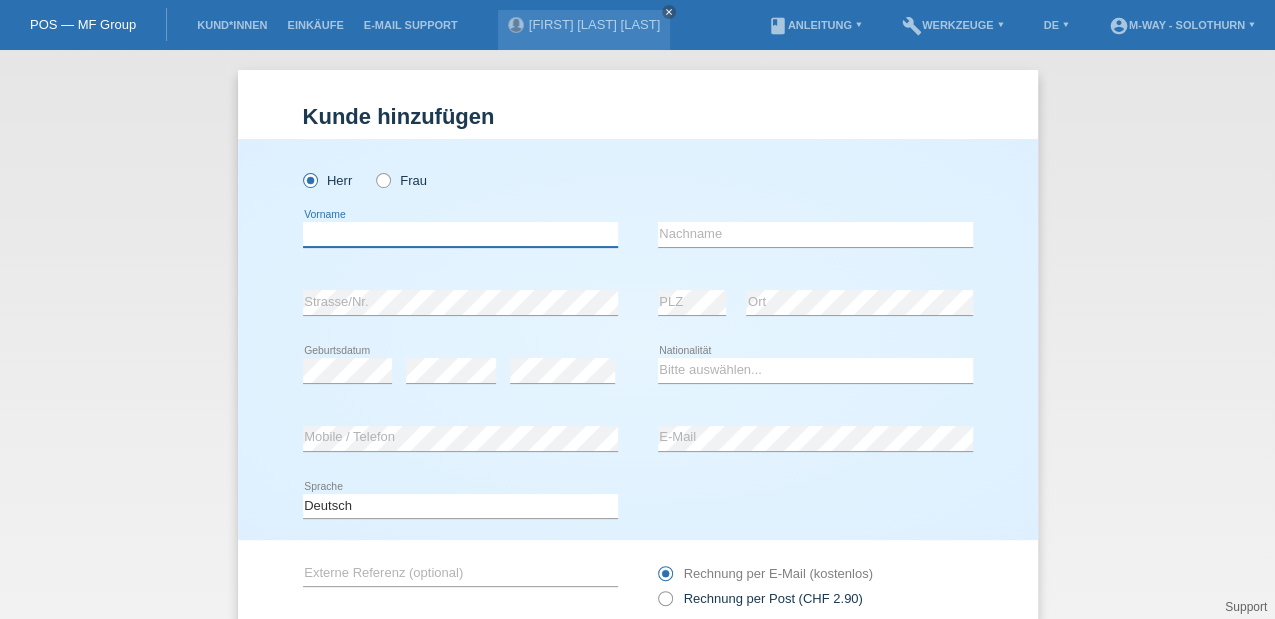 click at bounding box center [460, 234] 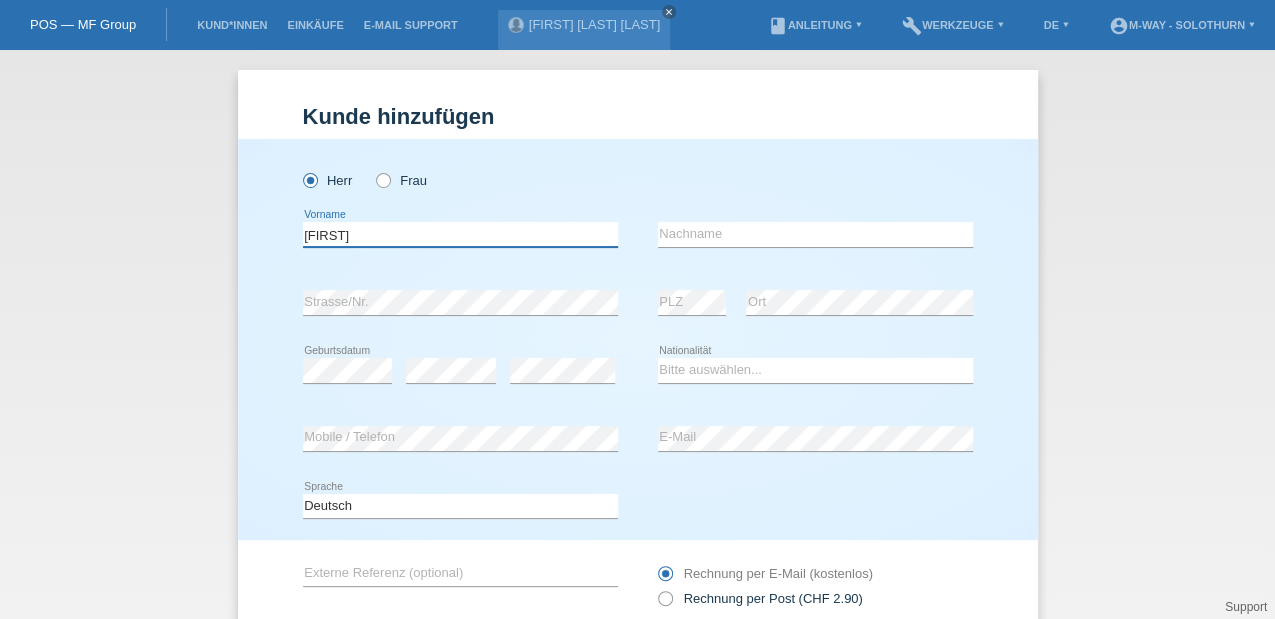 type on "Elyesa" 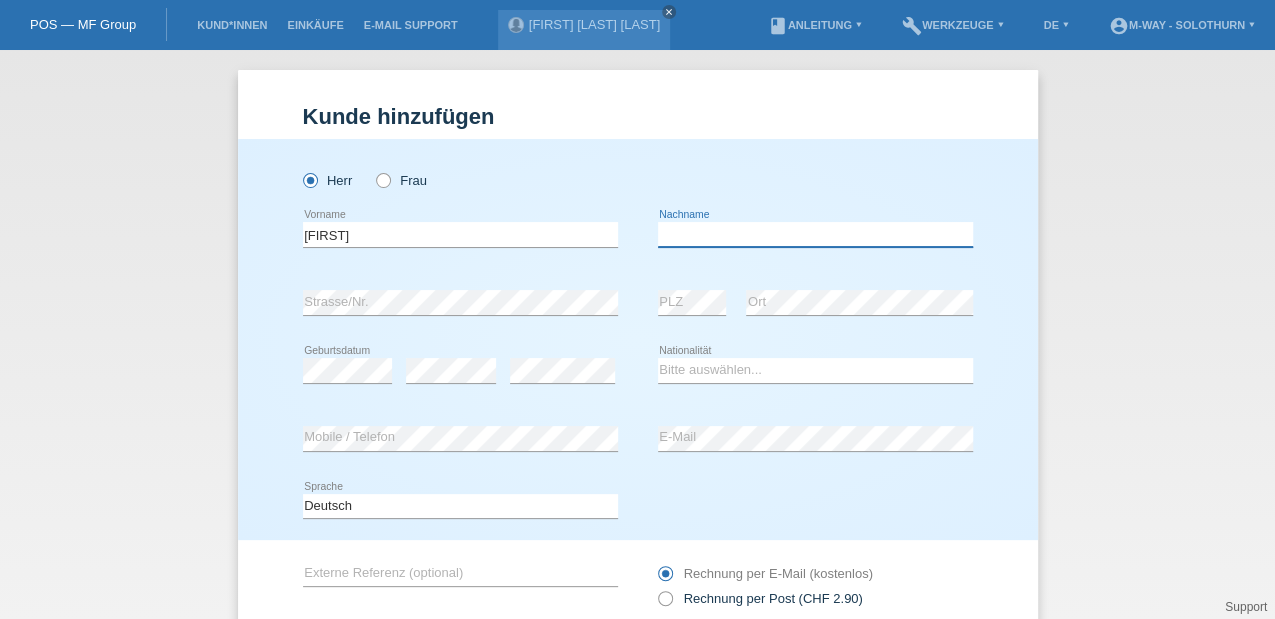 click at bounding box center (815, 234) 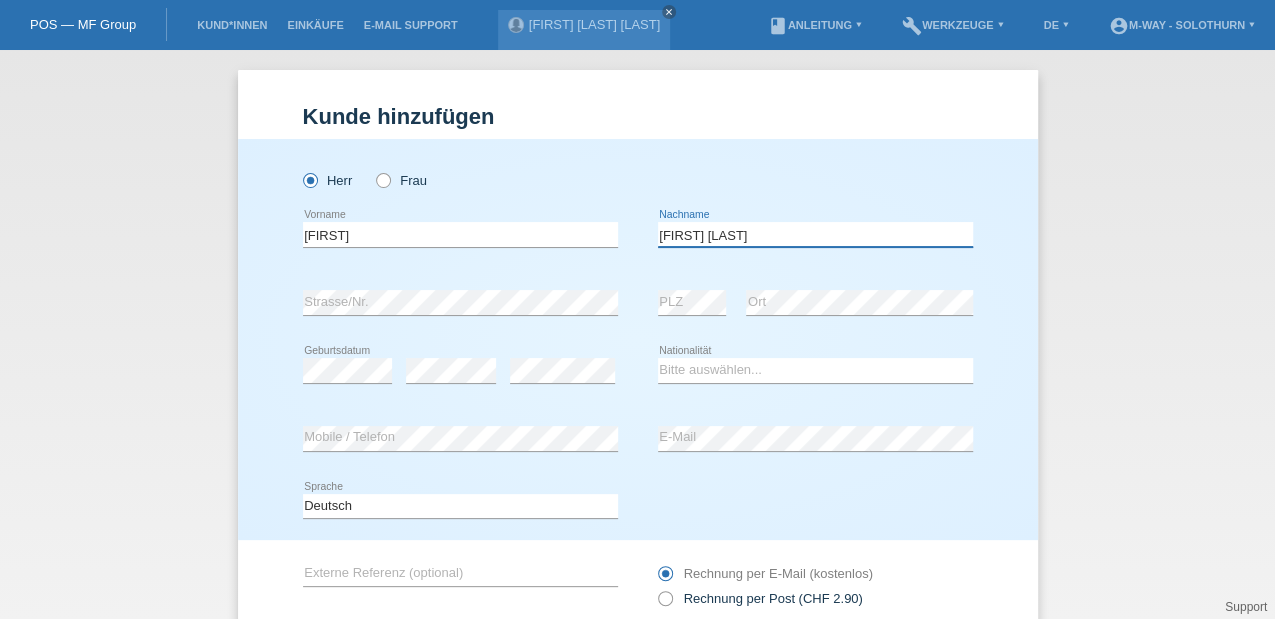 type on "[FIRST] [LAST]" 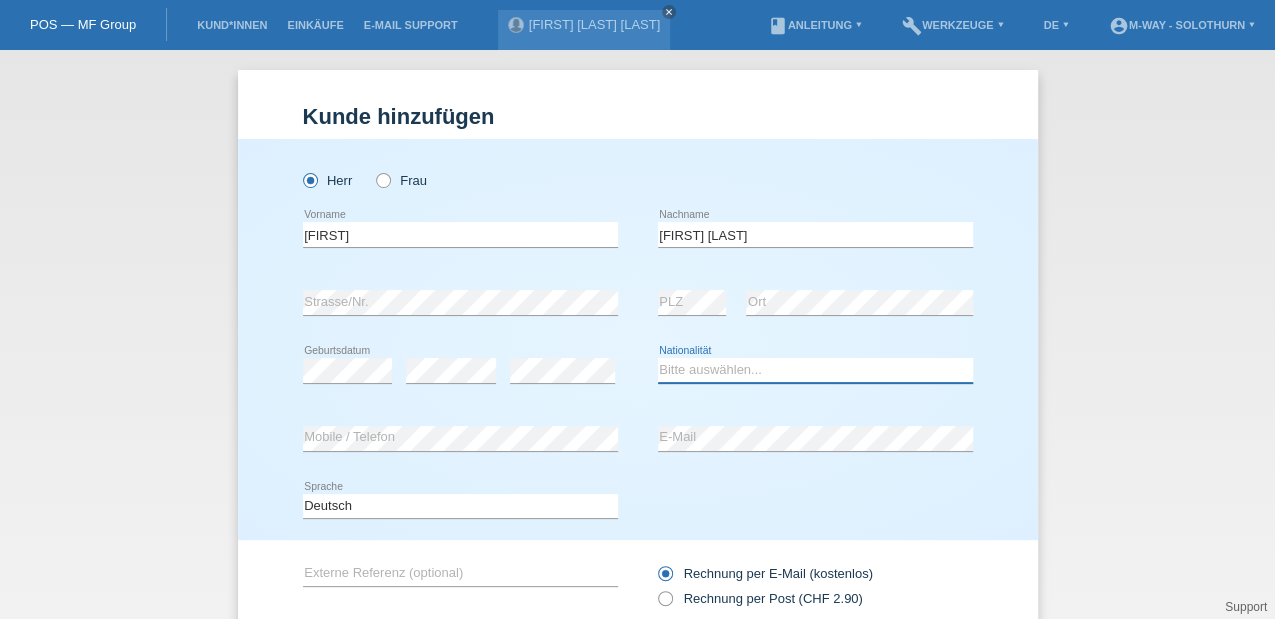click on "Bitte auswählen...
Schweiz
Deutschland
Liechtenstein
Österreich
------------
Afghanistan
Ägypten
Åland
Albanien
Algerien" at bounding box center (815, 370) 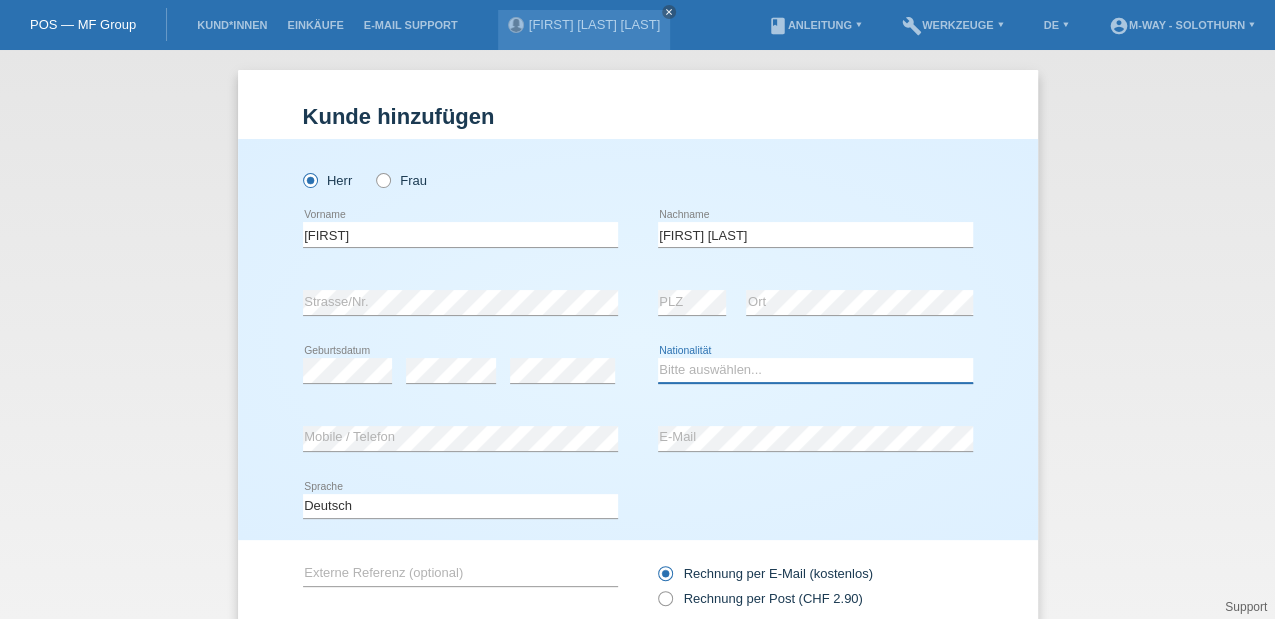 select on "CH" 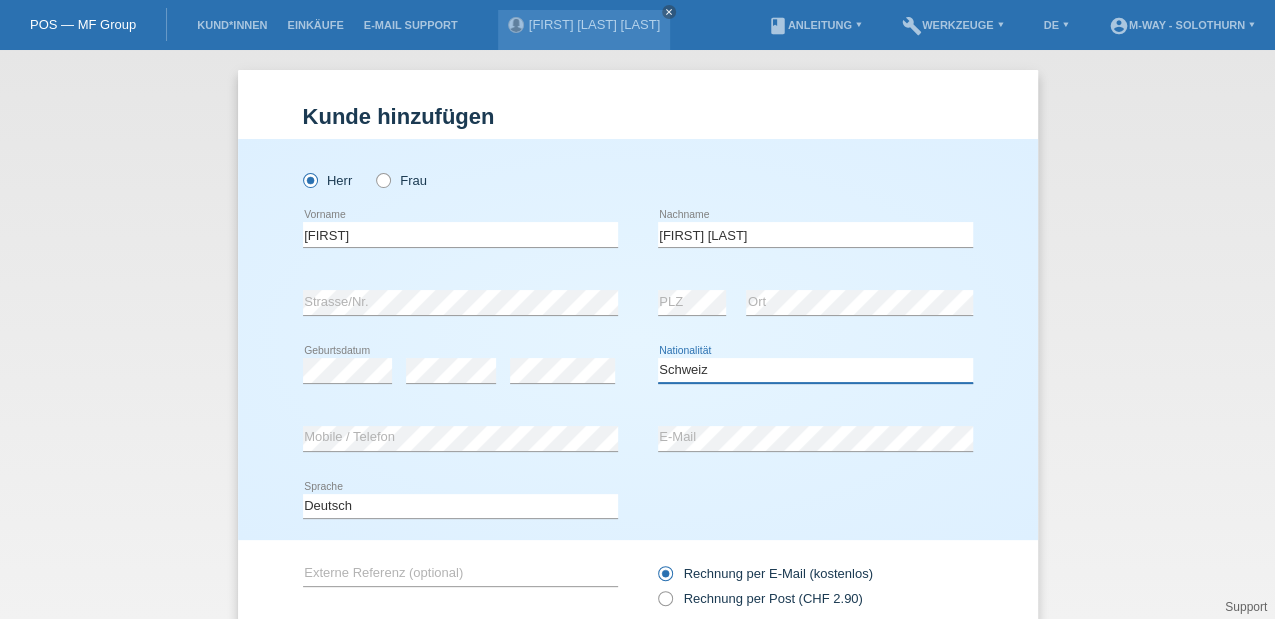 click on "Bitte auswählen...
Schweiz
Deutschland
Liechtenstein
Österreich
------------
Afghanistan
Ägypten
Åland
Albanien
Algerien" at bounding box center (815, 370) 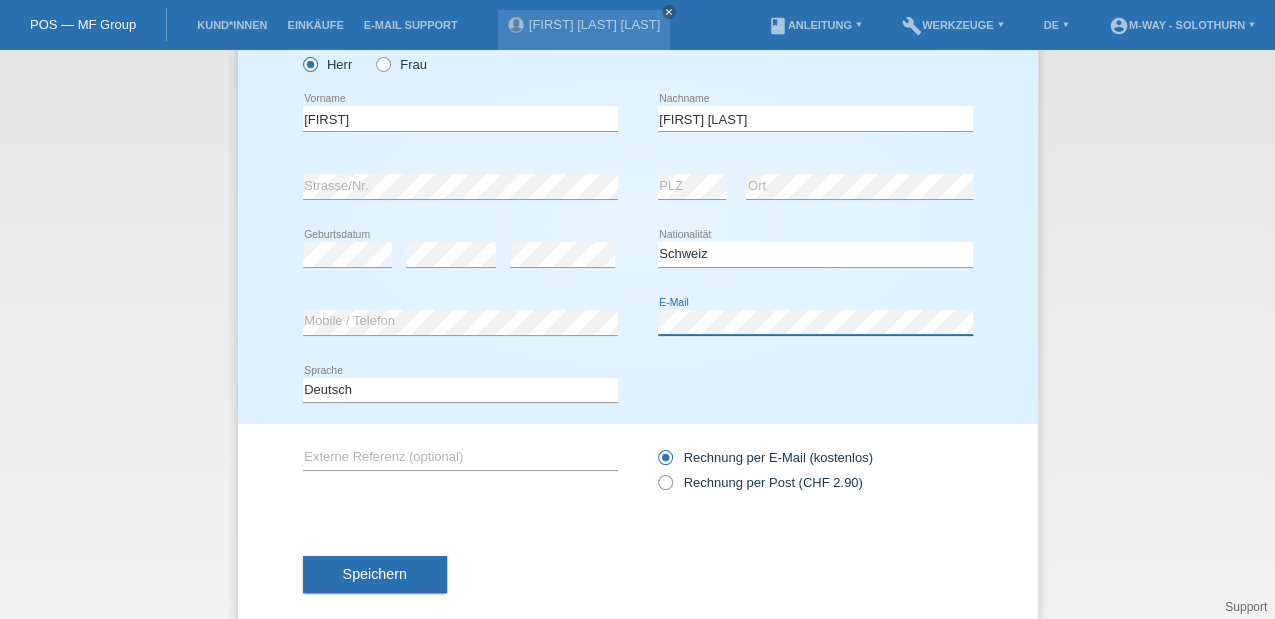 scroll, scrollTop: 133, scrollLeft: 0, axis: vertical 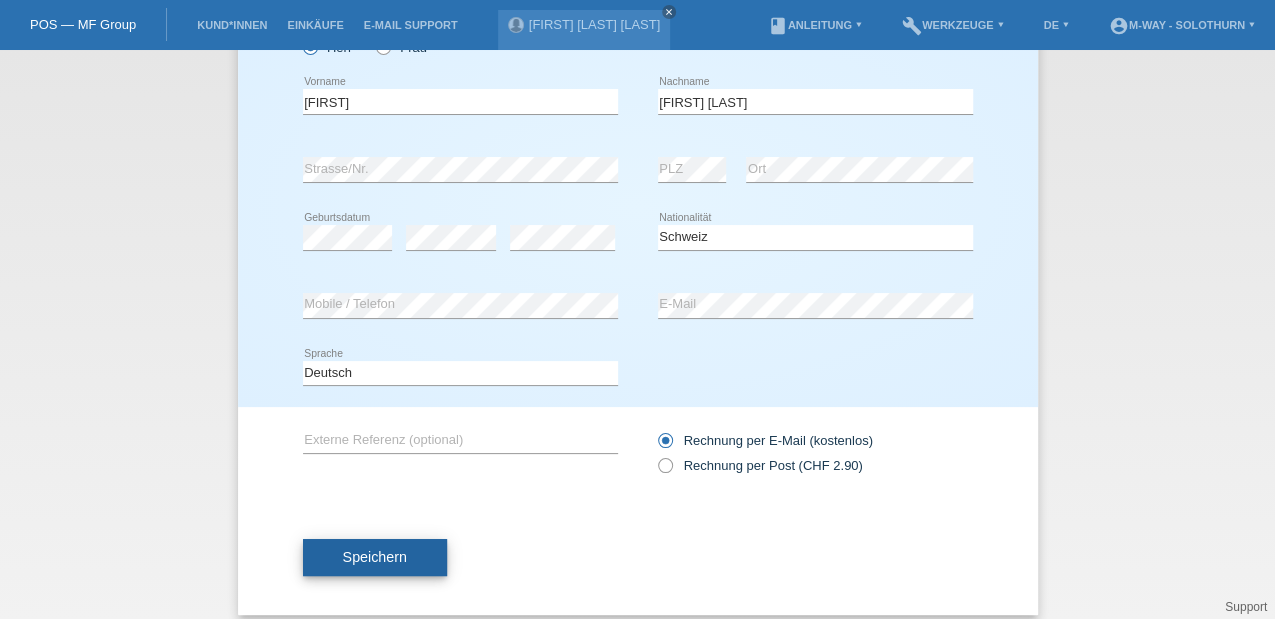 click on "Speichern" at bounding box center [375, 557] 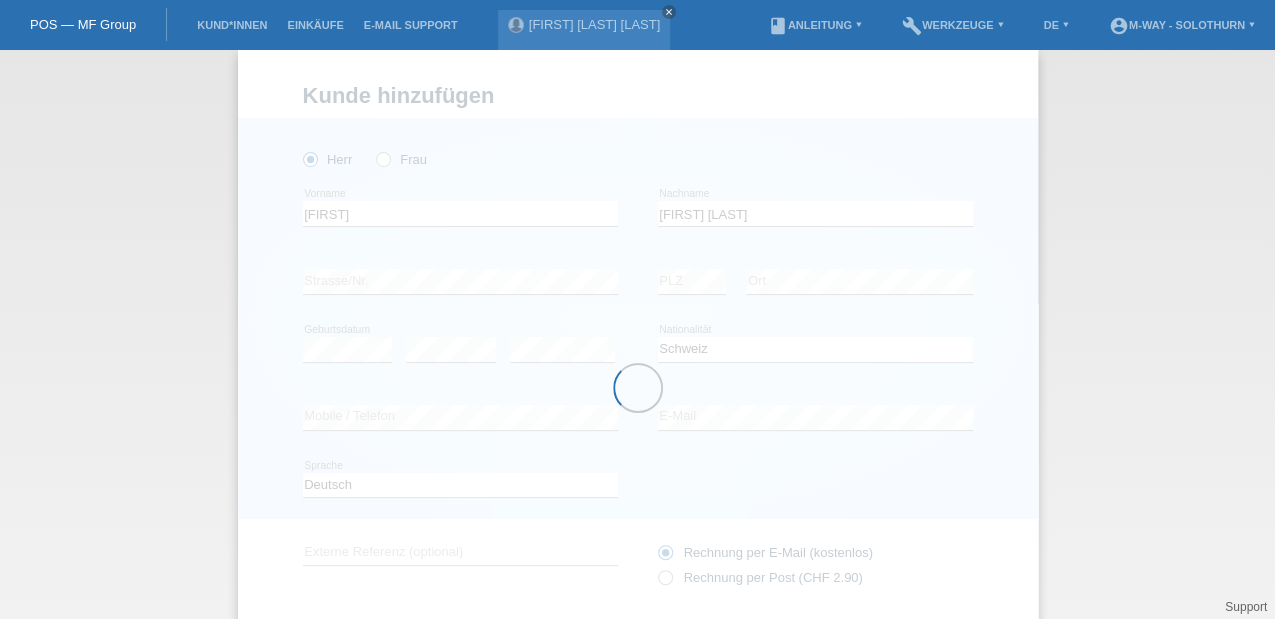 scroll, scrollTop: 0, scrollLeft: 0, axis: both 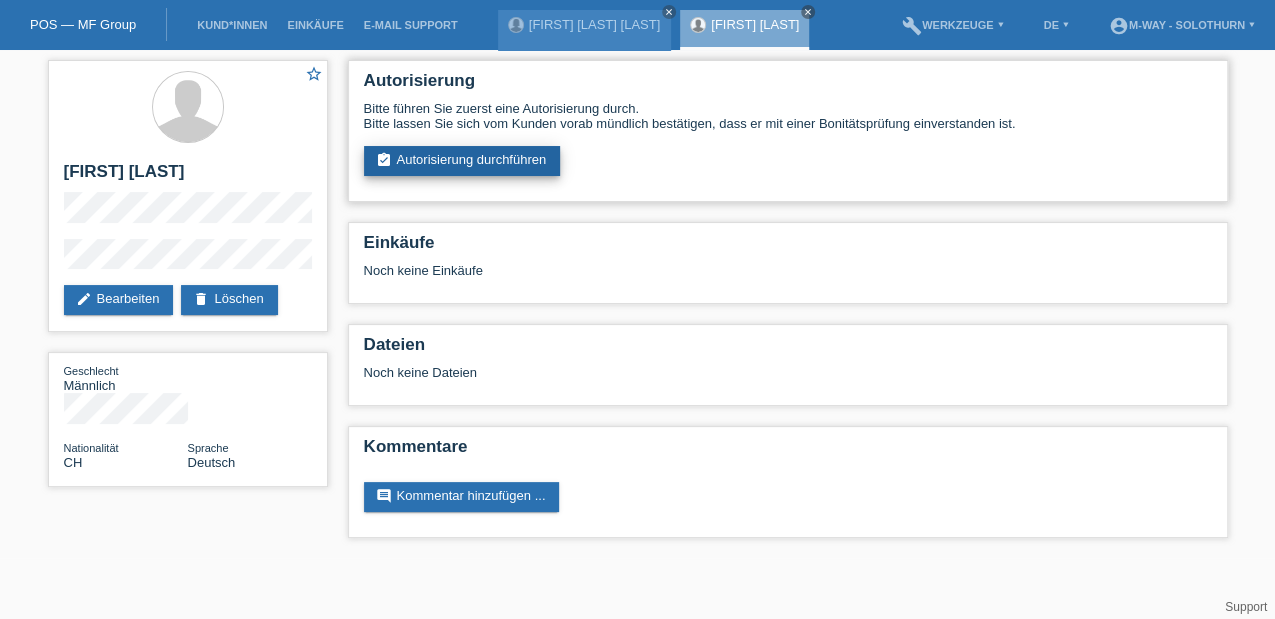 click on "assignment_turned_in  Autorisierung durchführen" at bounding box center [462, 161] 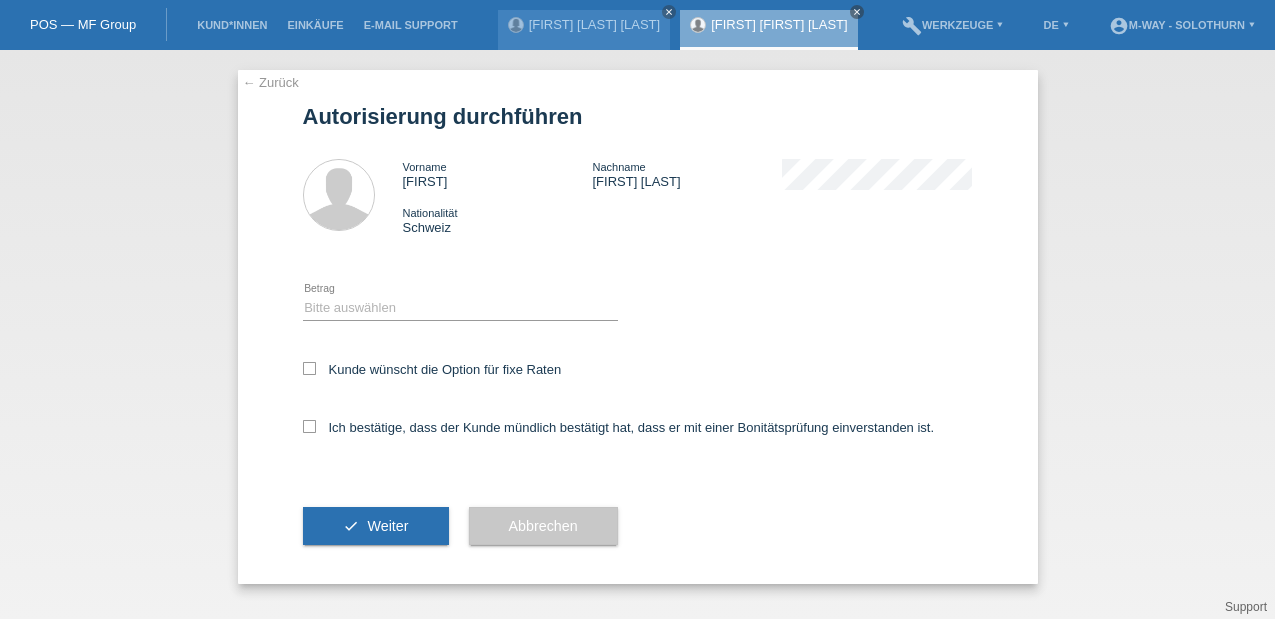 scroll, scrollTop: 0, scrollLeft: 0, axis: both 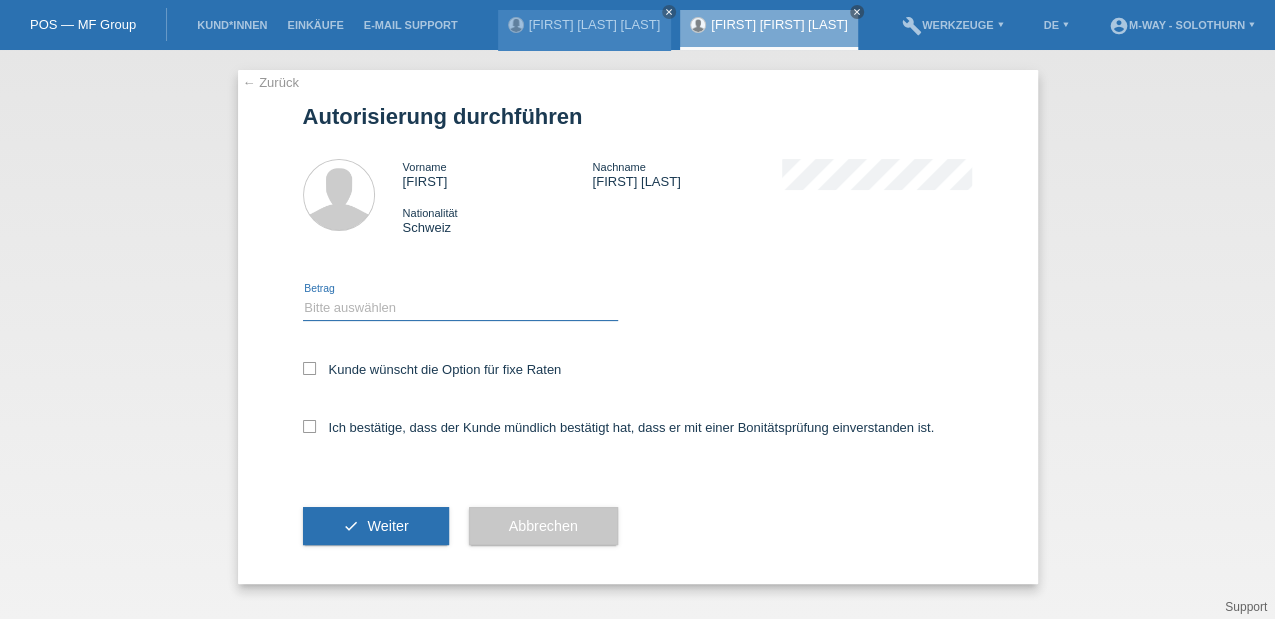 click on "Bitte auswählen
CHF 1.00 - CHF 499.00
CHF 500.00 - CHF 1'999.00
CHF 2'000.00 - CHF 15'000.00" at bounding box center (460, 308) 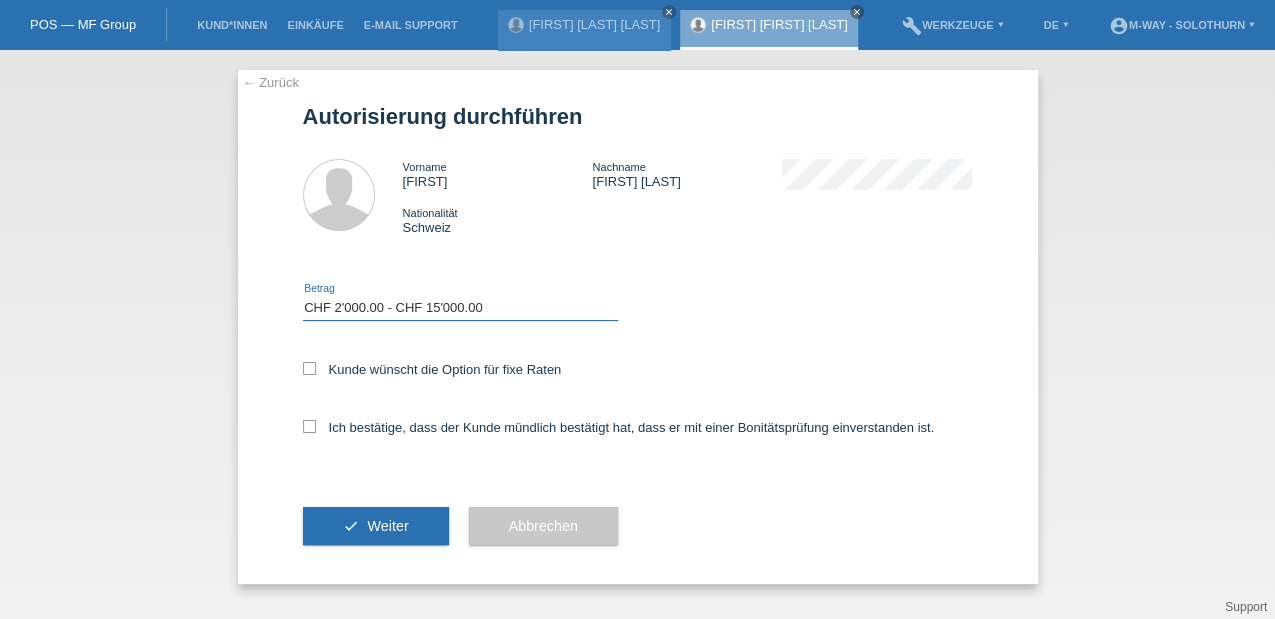 click on "Bitte auswählen
CHF 1.00 - CHF 499.00
CHF 500.00 - CHF 1'999.00
CHF 2'000.00 - CHF 15'000.00" at bounding box center (460, 308) 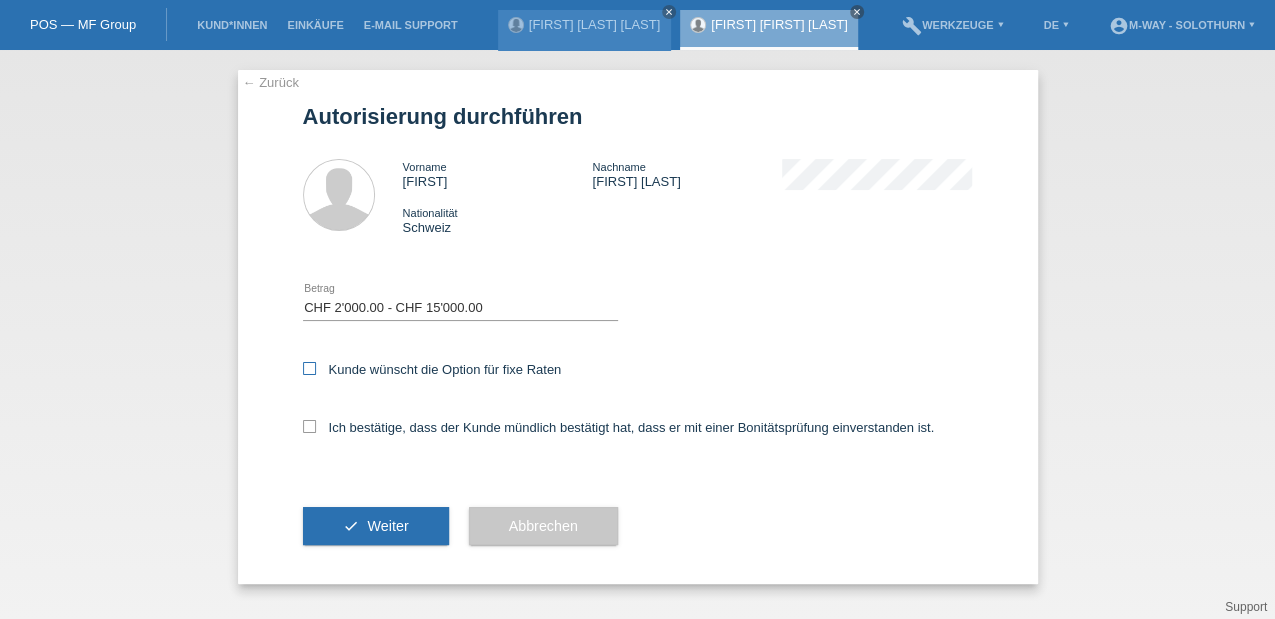 click at bounding box center (309, 368) 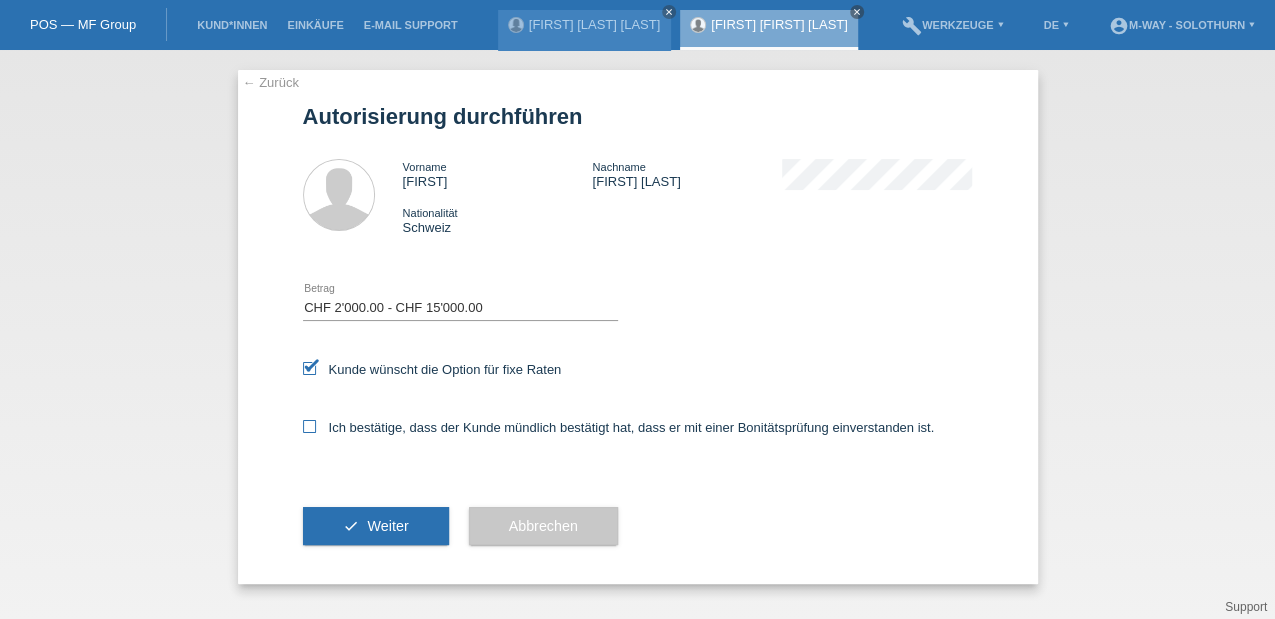 click at bounding box center [309, 426] 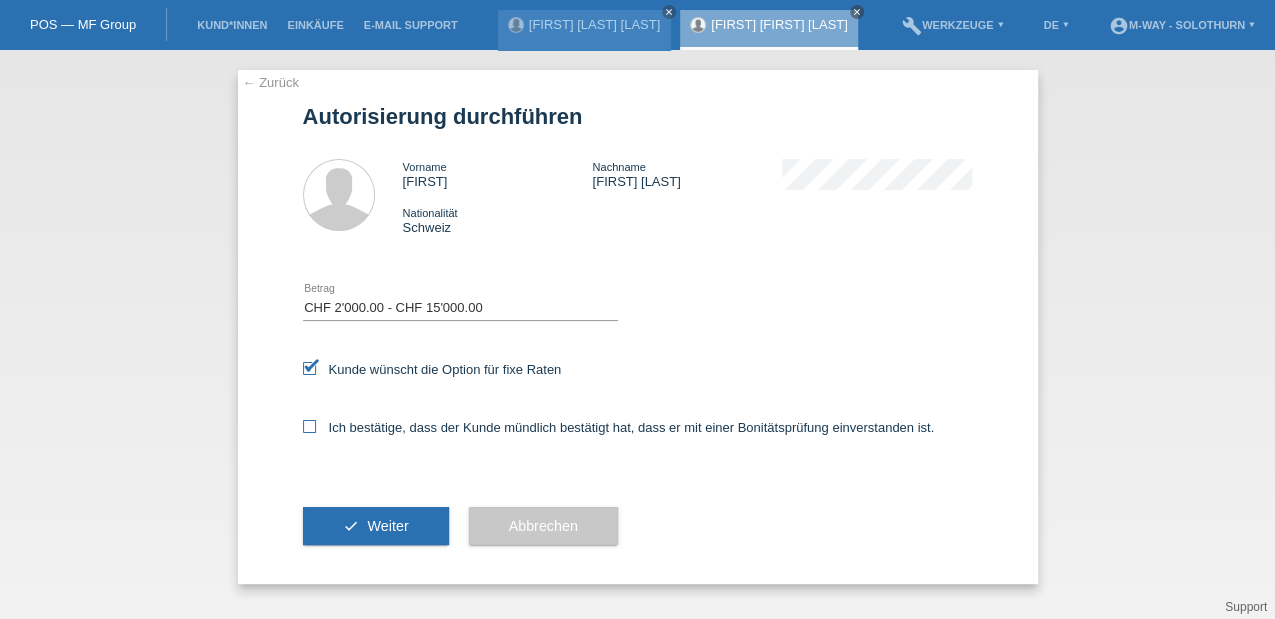 click on "Ich bestätige, dass der Kunde mündlich bestätigt hat, dass er mit einer Bonitätsprüfung einverstanden ist." at bounding box center (309, 426) 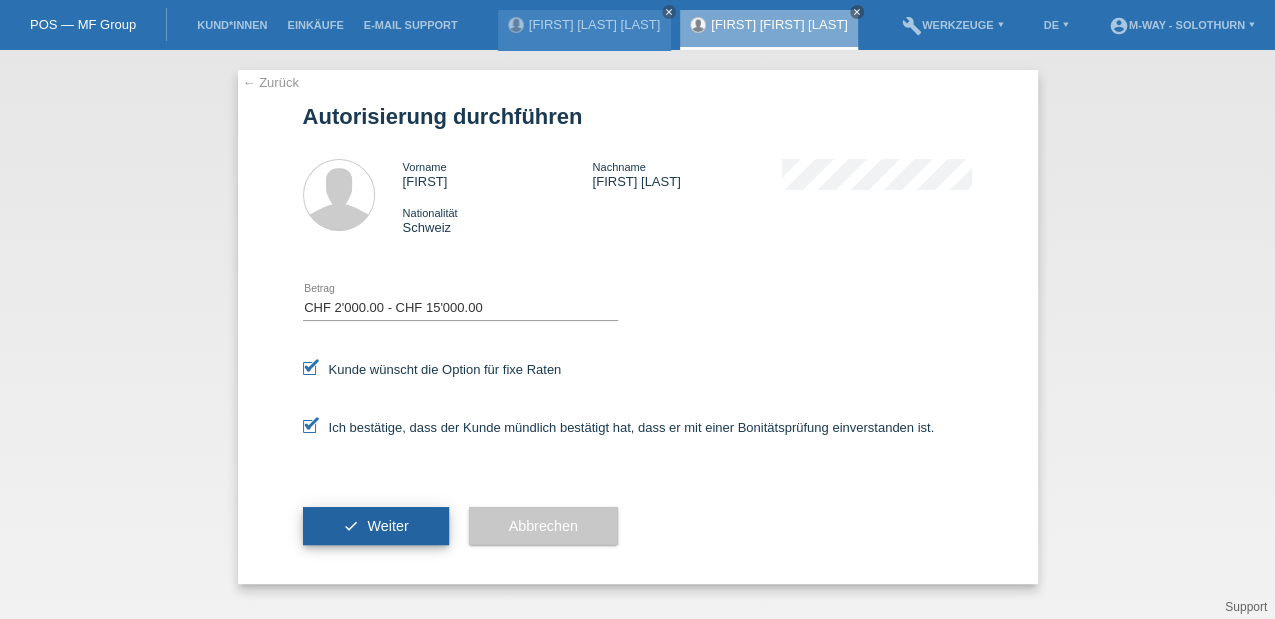 click on "check   Weiter" at bounding box center [376, 526] 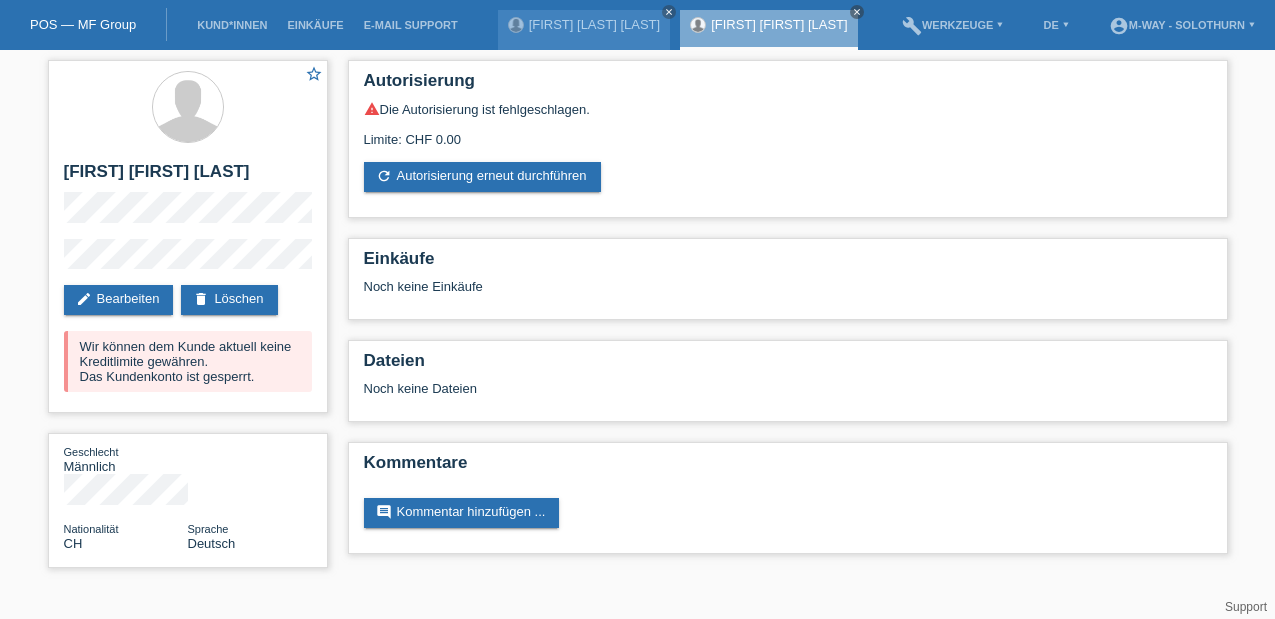 scroll, scrollTop: 0, scrollLeft: 0, axis: both 